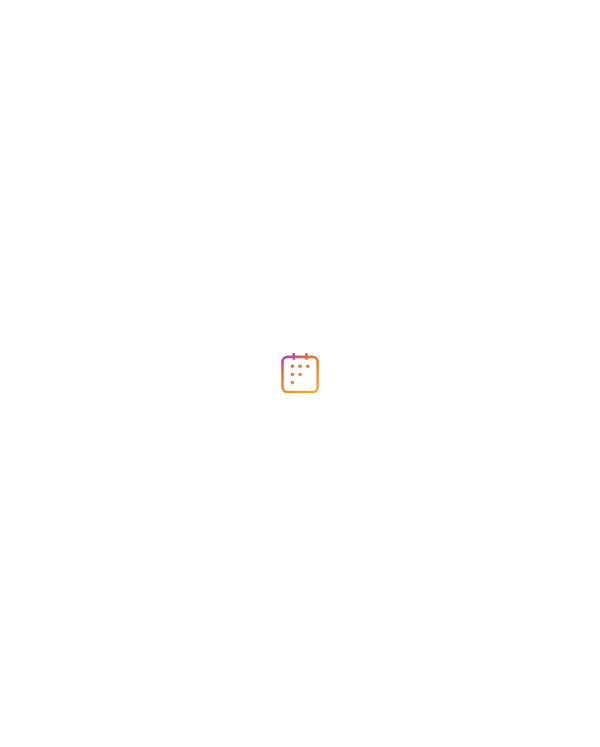 scroll, scrollTop: 0, scrollLeft: 0, axis: both 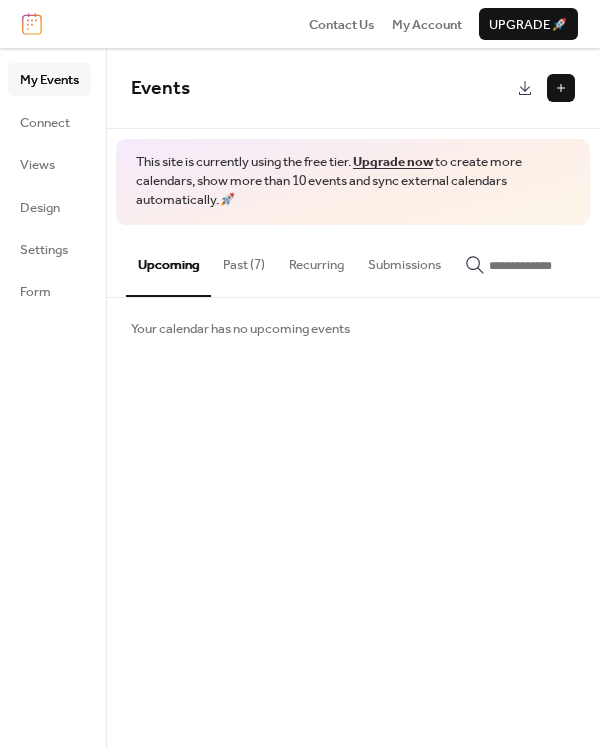 click at bounding box center (561, 88) 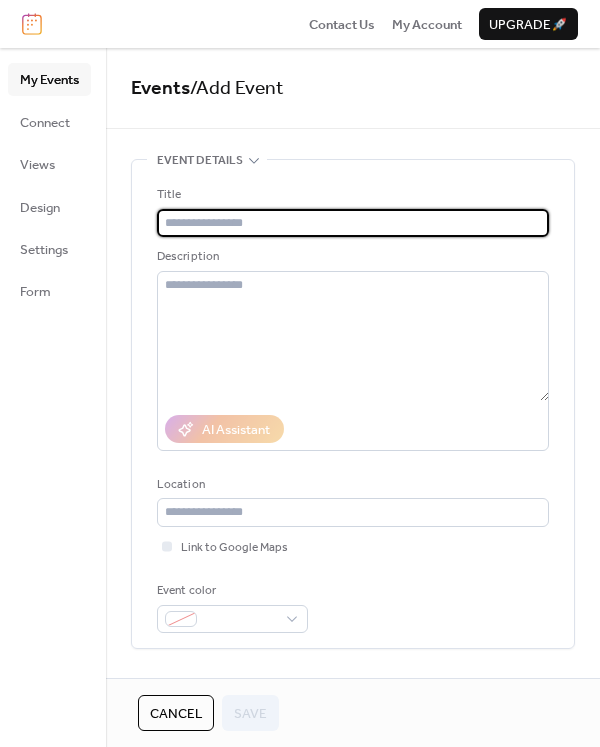click at bounding box center [353, 223] 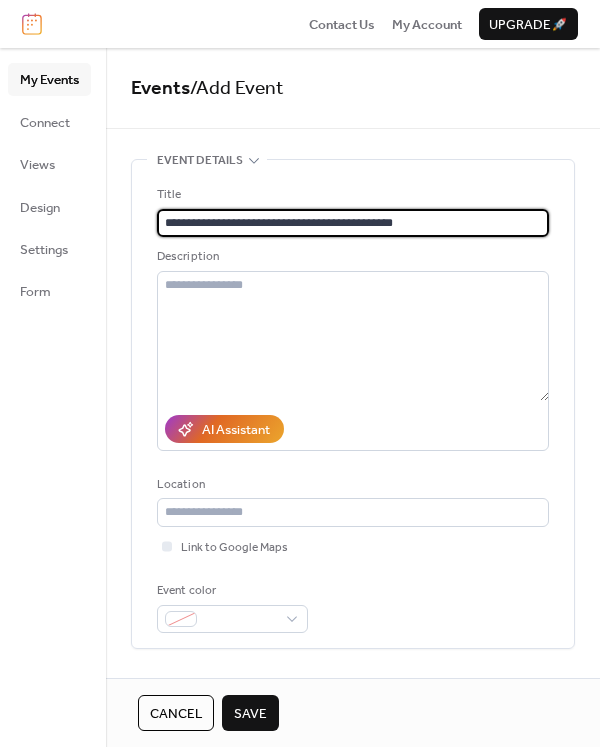 type on "**********" 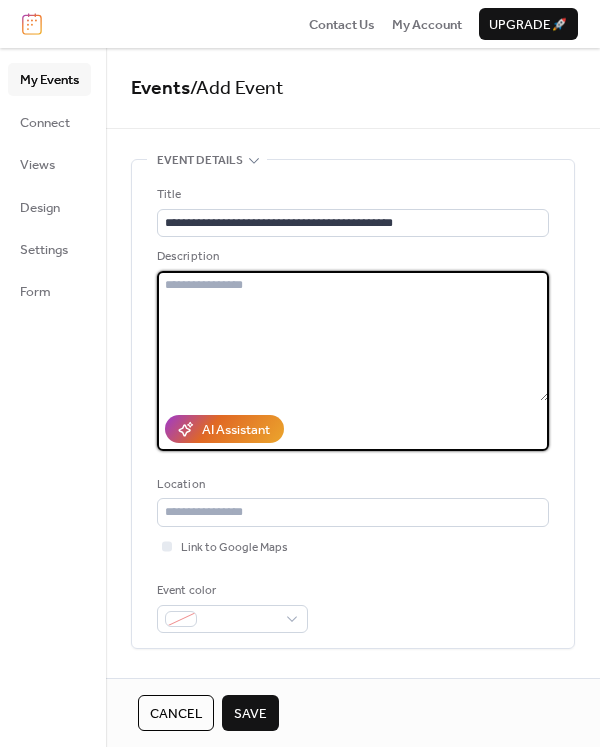 click at bounding box center [353, 336] 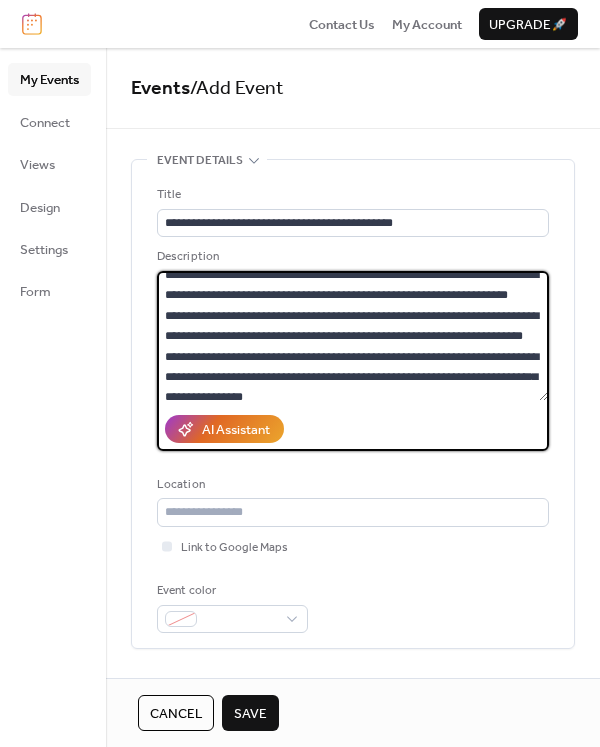 scroll, scrollTop: 0, scrollLeft: 0, axis: both 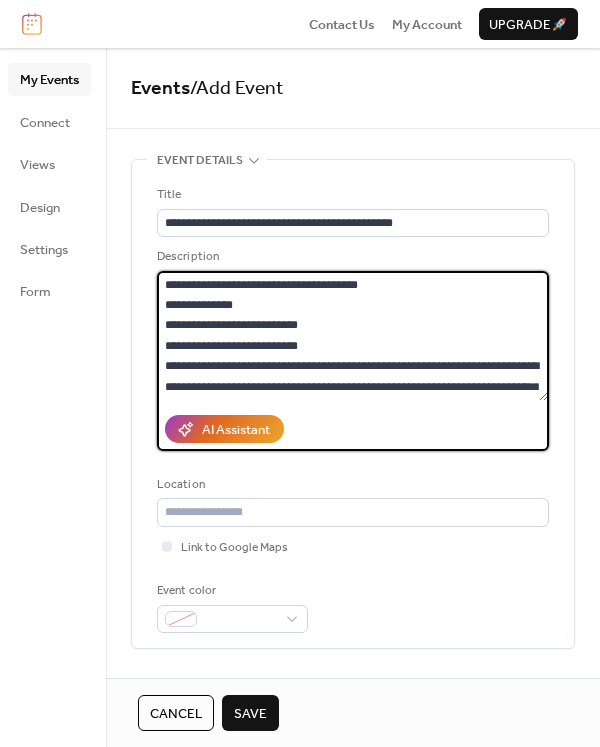 click at bounding box center (352, 336) 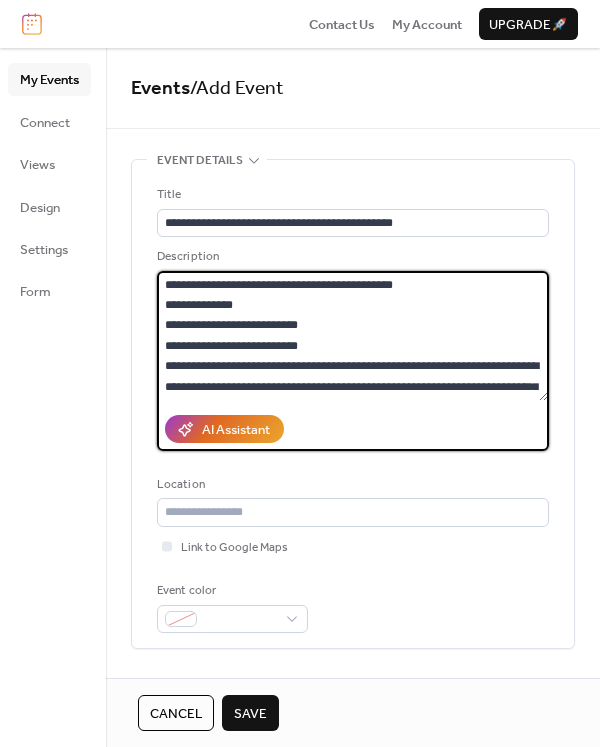 drag, startPoint x: 247, startPoint y: 309, endPoint x: 151, endPoint y: 308, distance: 96.00521 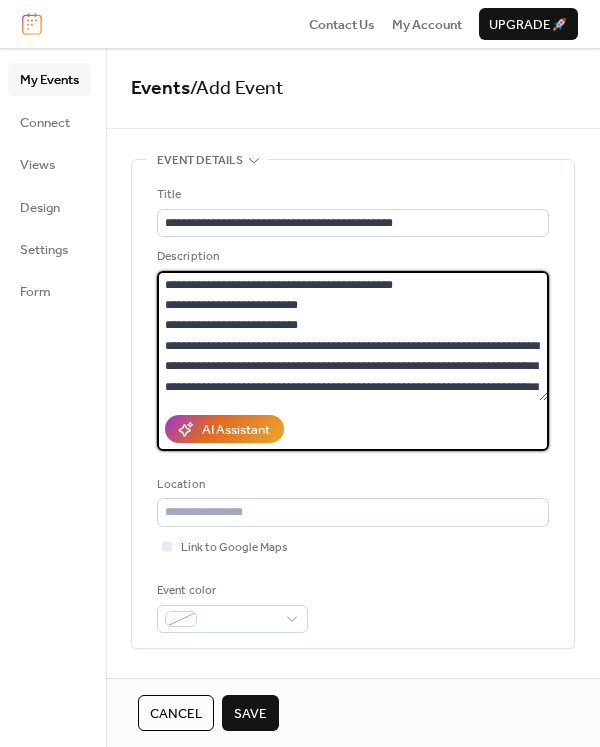 click at bounding box center [352, 336] 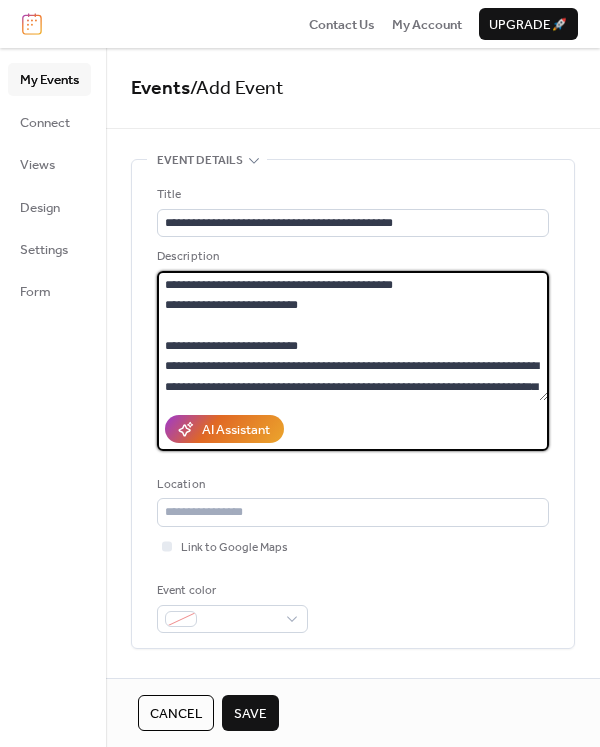click at bounding box center (352, 336) 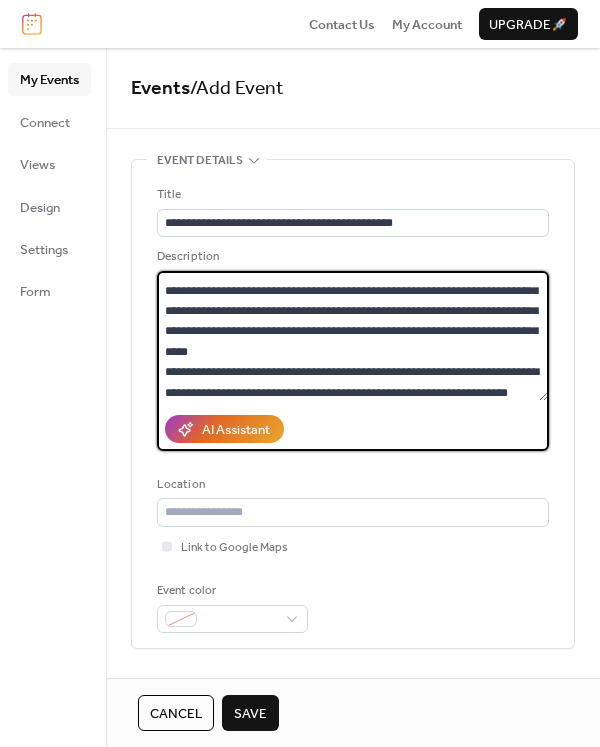 scroll, scrollTop: 234, scrollLeft: 0, axis: vertical 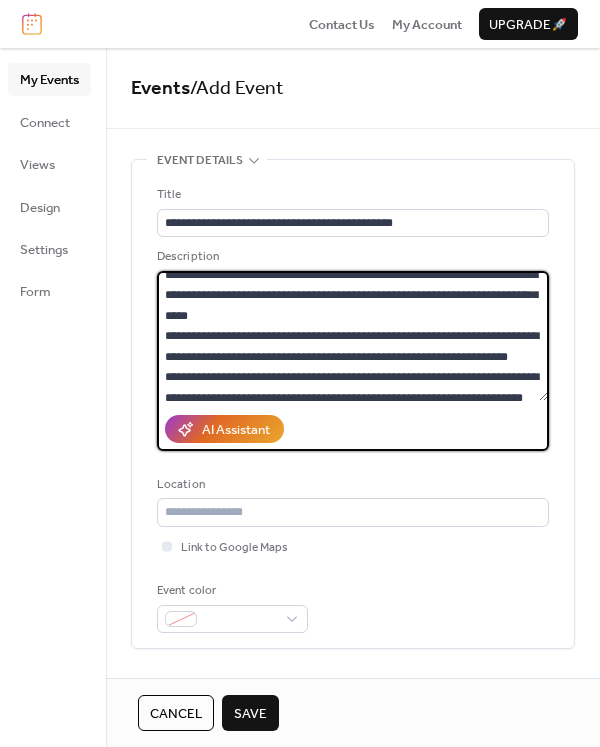 click at bounding box center (352, 336) 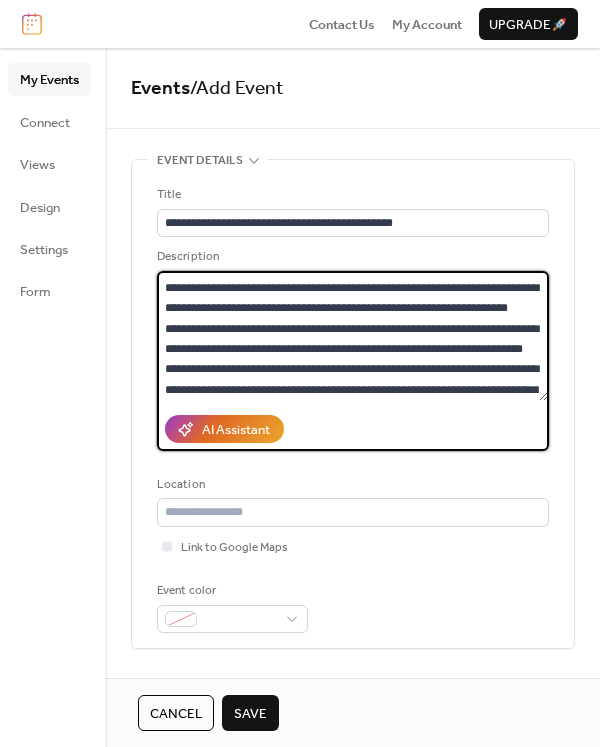 scroll, scrollTop: 351, scrollLeft: 0, axis: vertical 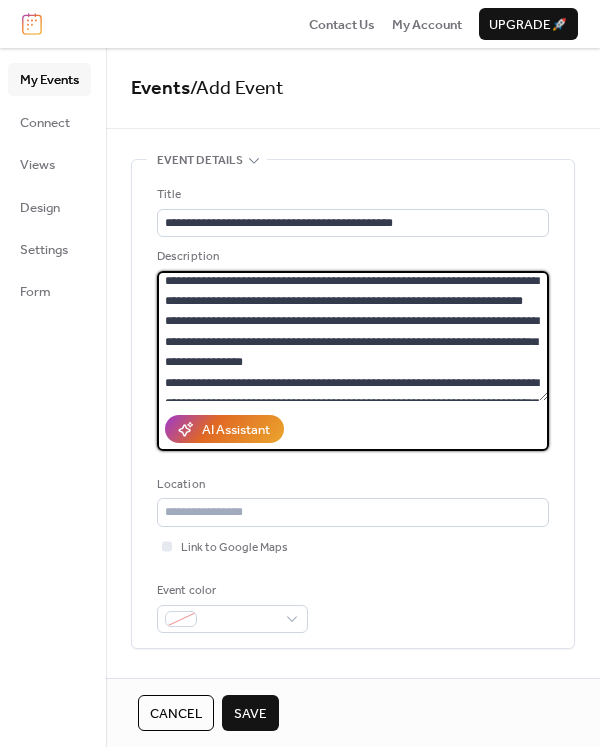 click at bounding box center [352, 336] 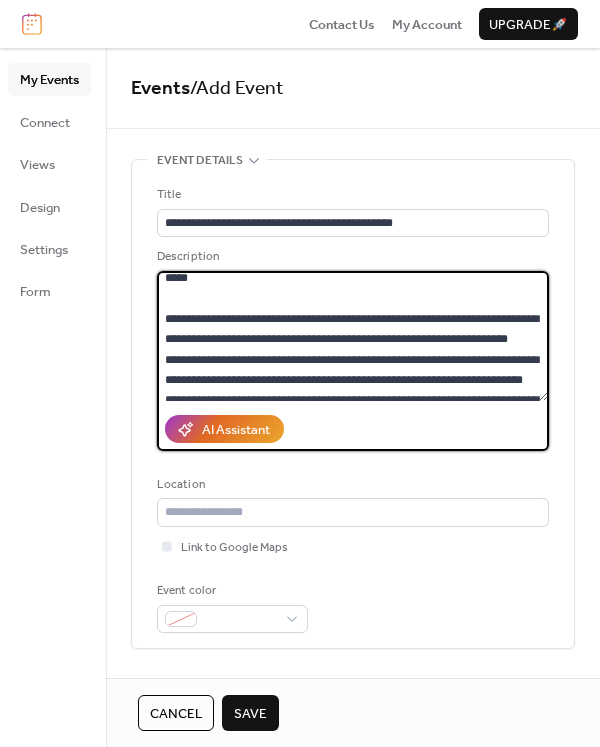 scroll, scrollTop: 234, scrollLeft: 0, axis: vertical 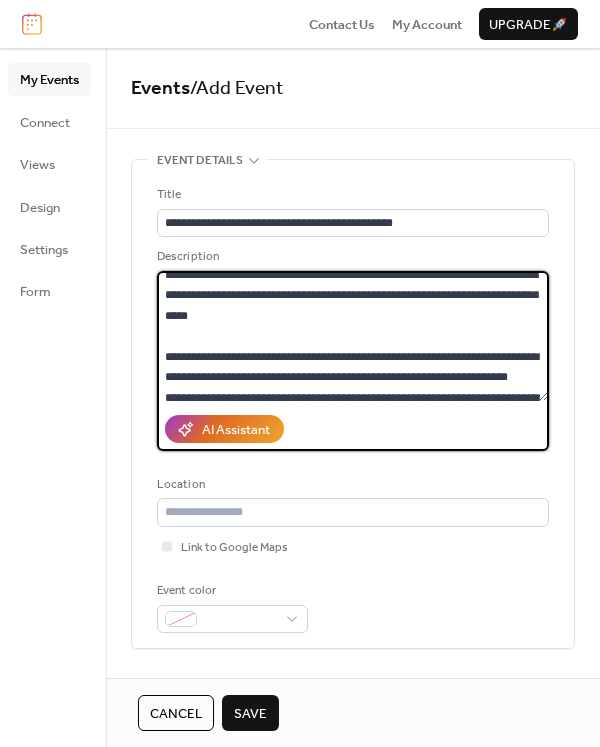 click at bounding box center [352, 336] 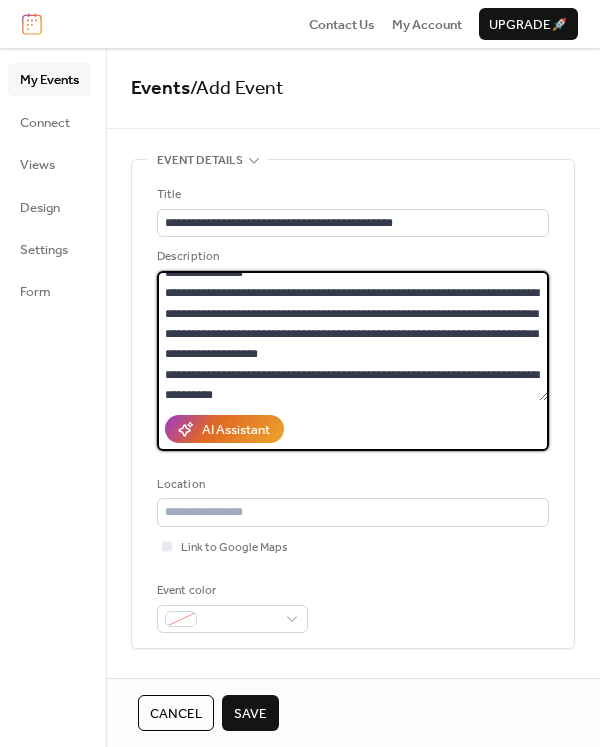 scroll, scrollTop: 468, scrollLeft: 0, axis: vertical 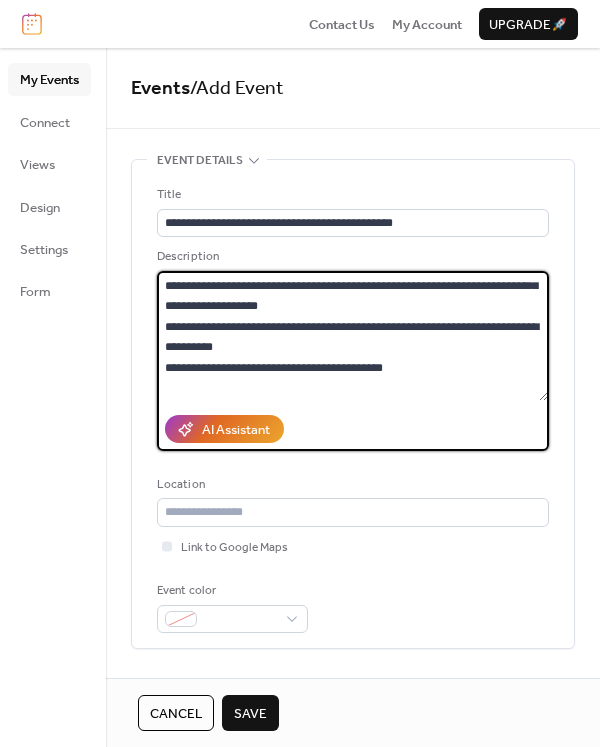 click at bounding box center (352, 336) 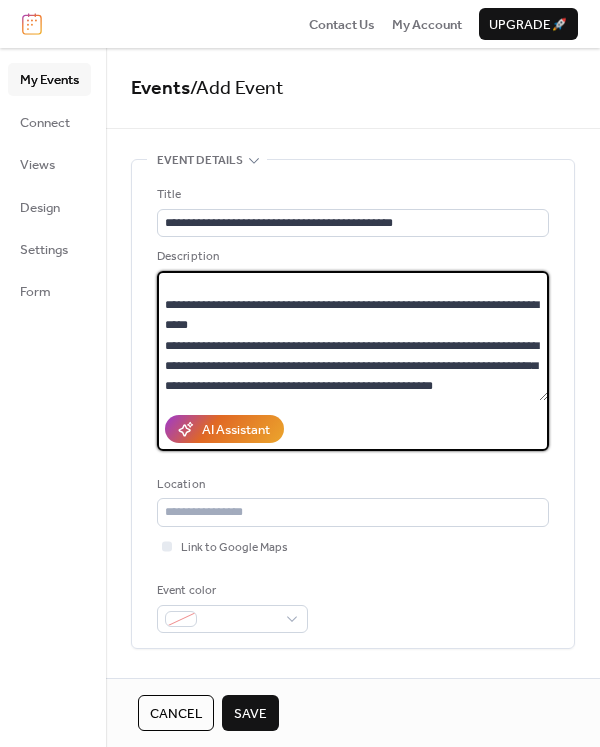 scroll, scrollTop: 673, scrollLeft: 0, axis: vertical 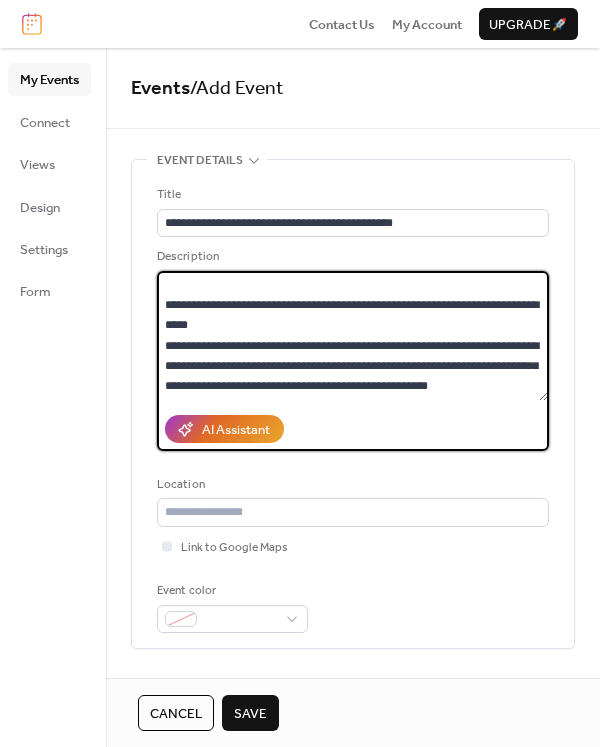 drag, startPoint x: 316, startPoint y: 382, endPoint x: 138, endPoint y: 328, distance: 186.01076 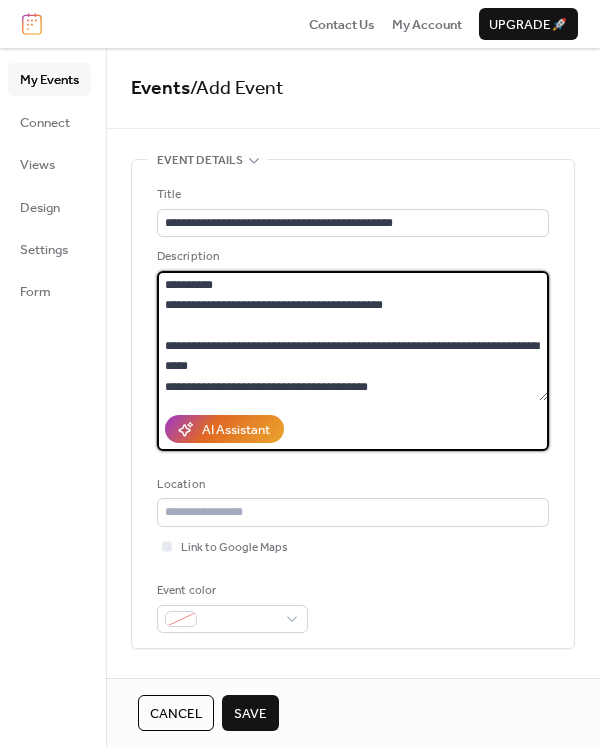 scroll, scrollTop: 591, scrollLeft: 0, axis: vertical 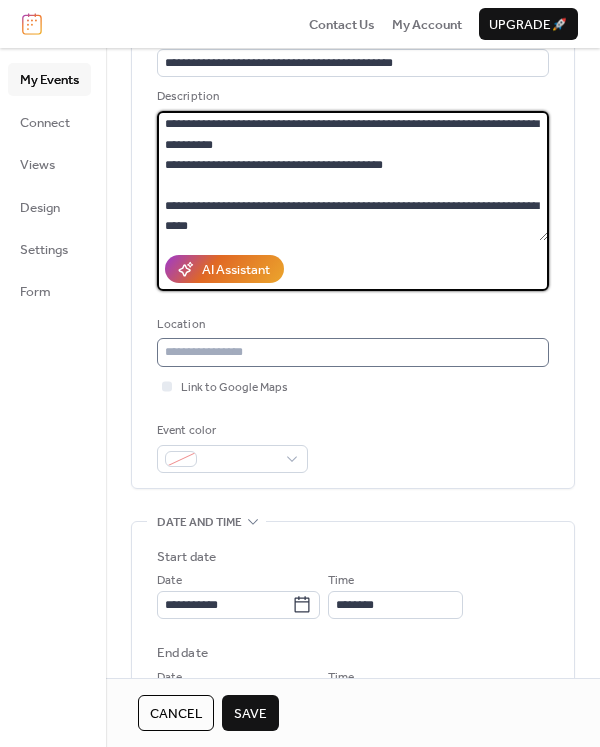 type on "**********" 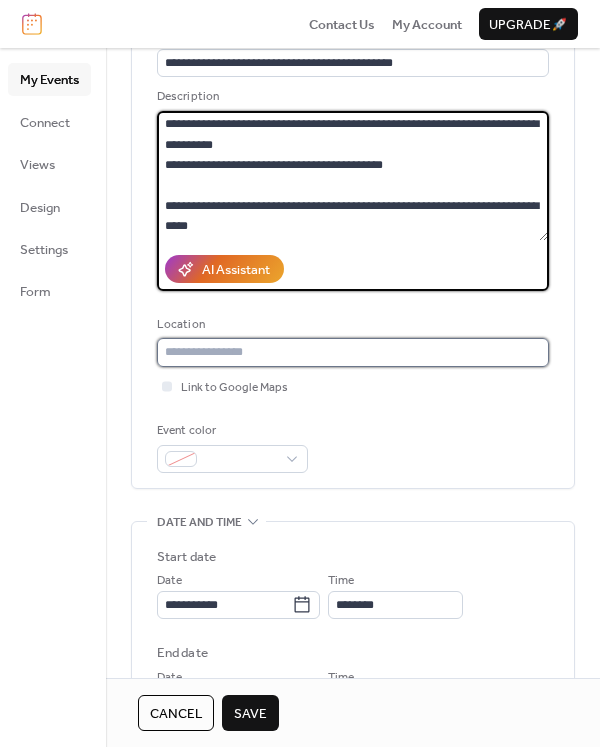click at bounding box center [353, 352] 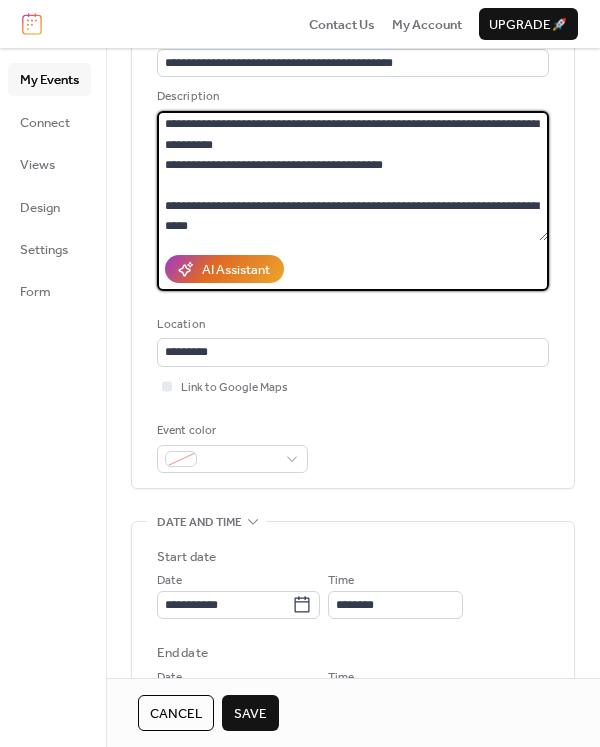 drag, startPoint x: 422, startPoint y: 170, endPoint x: 219, endPoint y: 169, distance: 203.00246 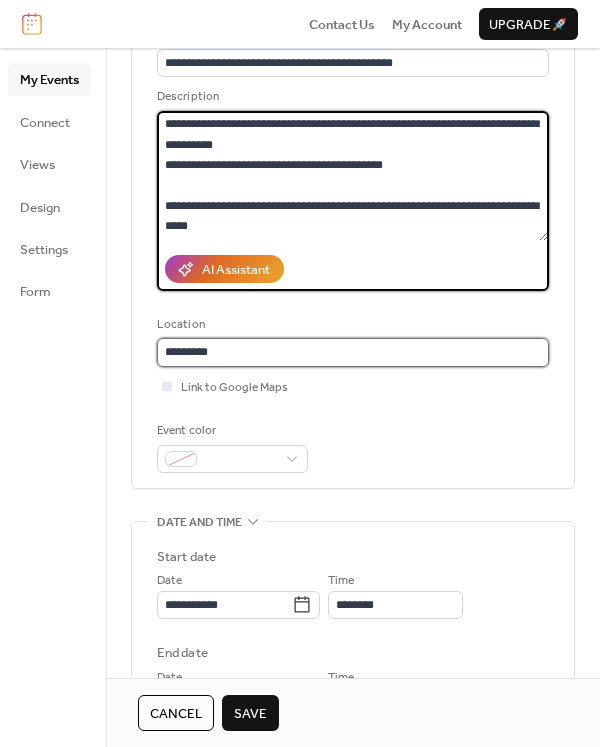 click on "********" at bounding box center (353, 352) 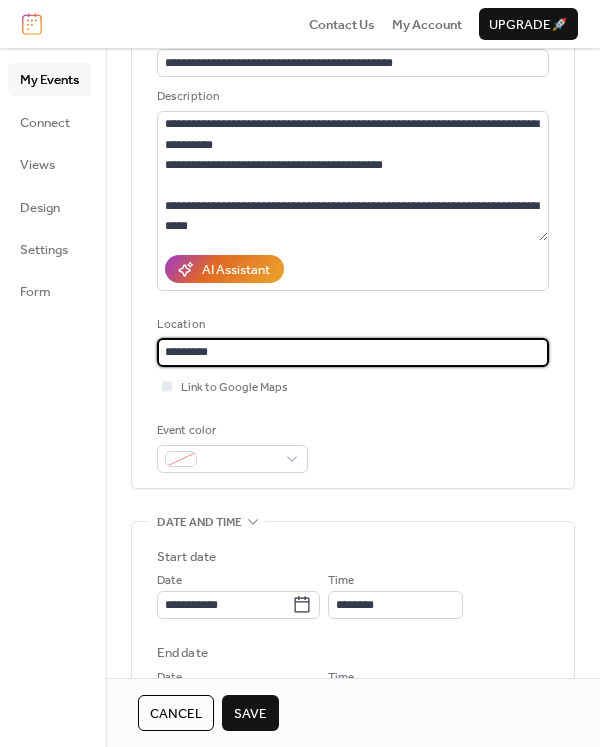 click on "********" at bounding box center [353, 352] 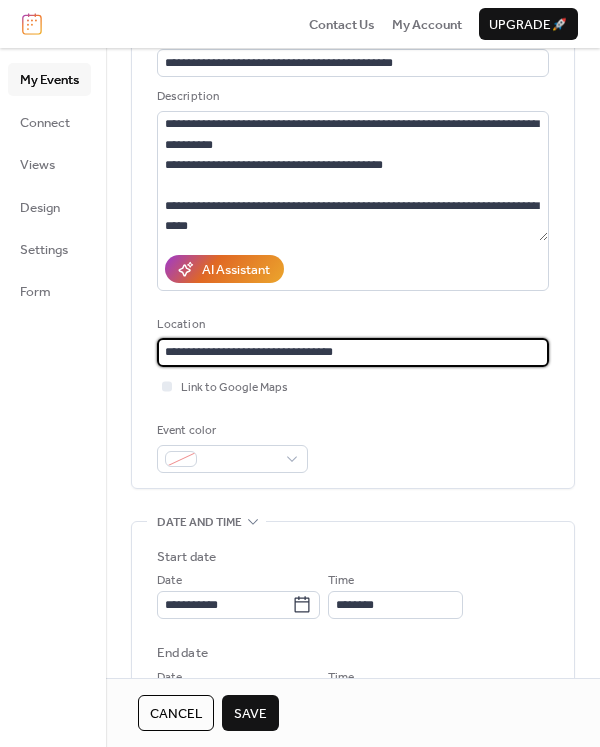 scroll, scrollTop: 320, scrollLeft: 0, axis: vertical 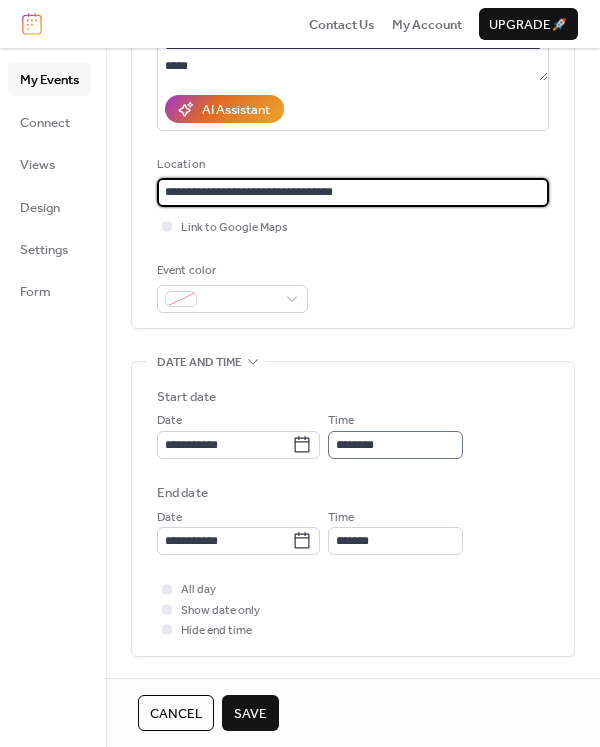 type on "**********" 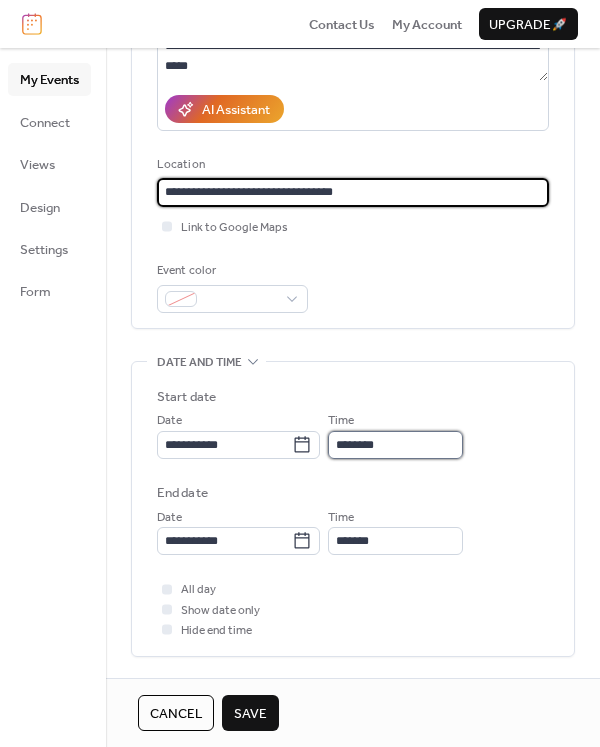 click on "********" at bounding box center (395, 445) 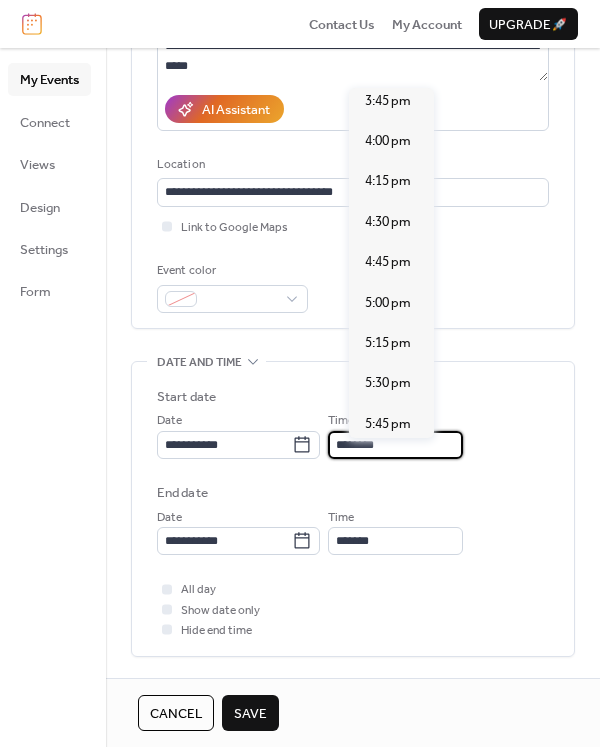 scroll, scrollTop: 2635, scrollLeft: 0, axis: vertical 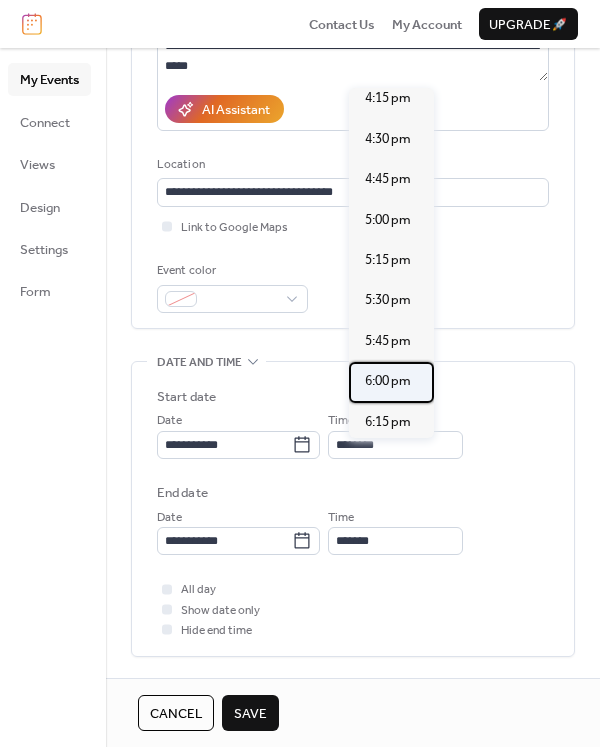 click on "6:00 pm" at bounding box center (388, 381) 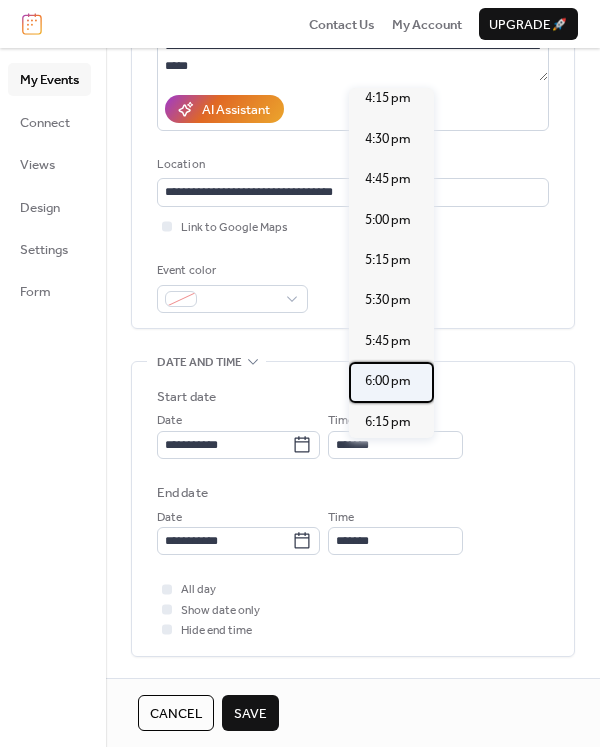 type on "*******" 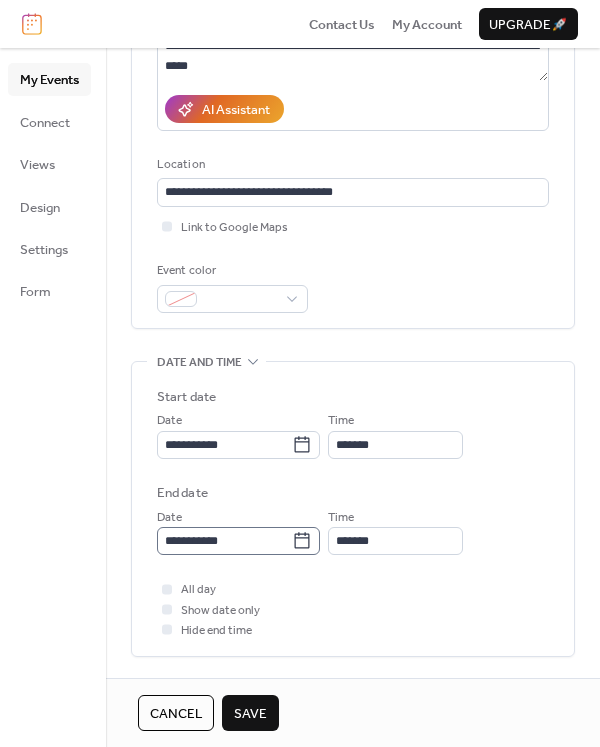 click 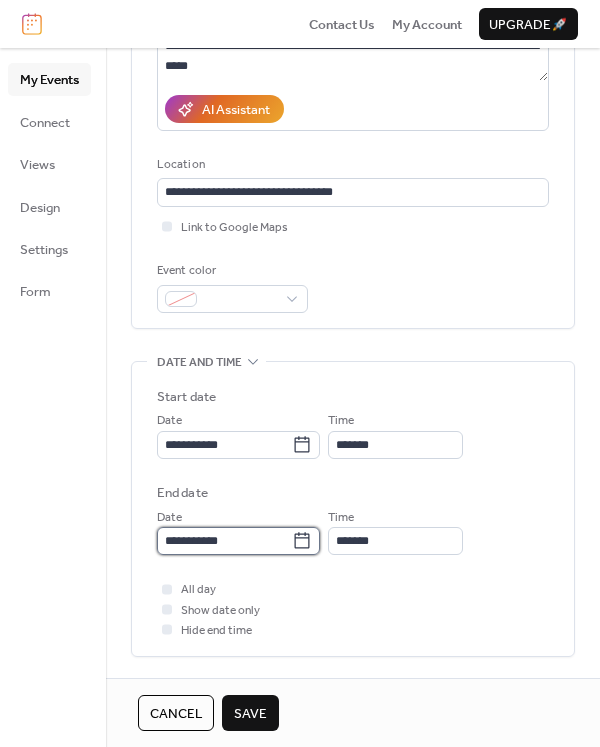 click on "**********" at bounding box center (224, 541) 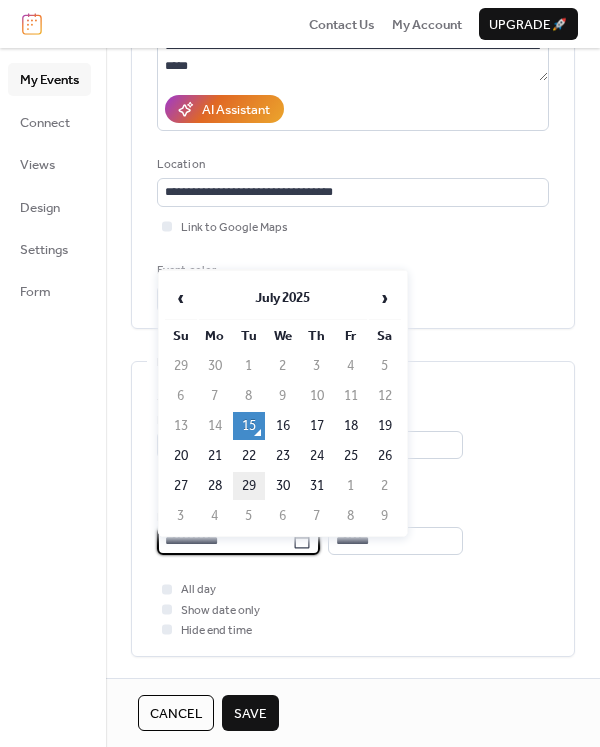 click on "29" at bounding box center (249, 486) 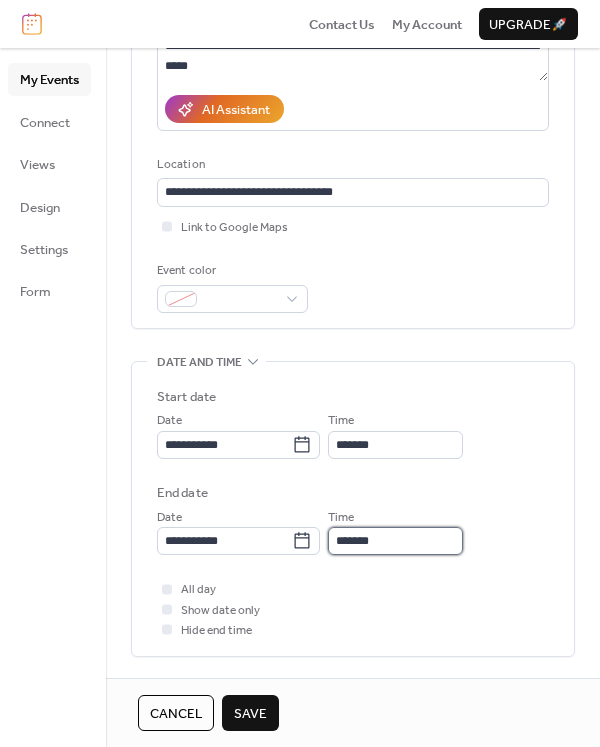 click on "*******" at bounding box center [395, 541] 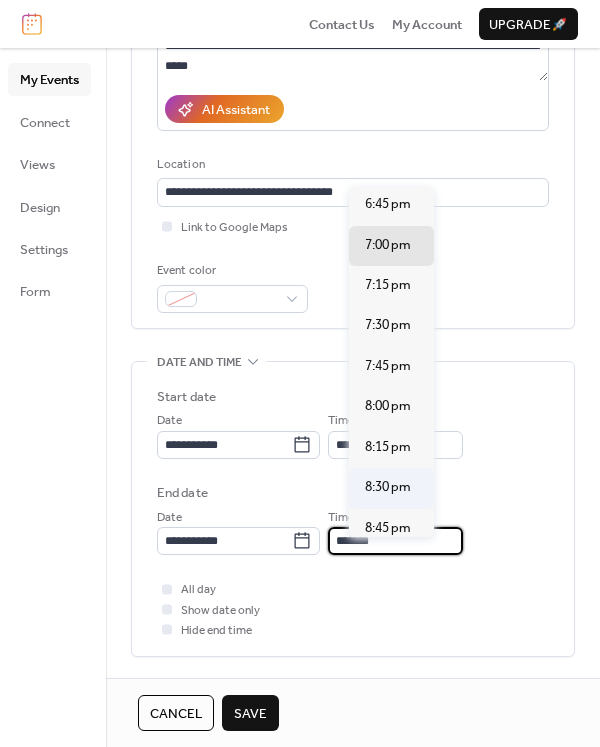 scroll, scrollTop: 2792, scrollLeft: 0, axis: vertical 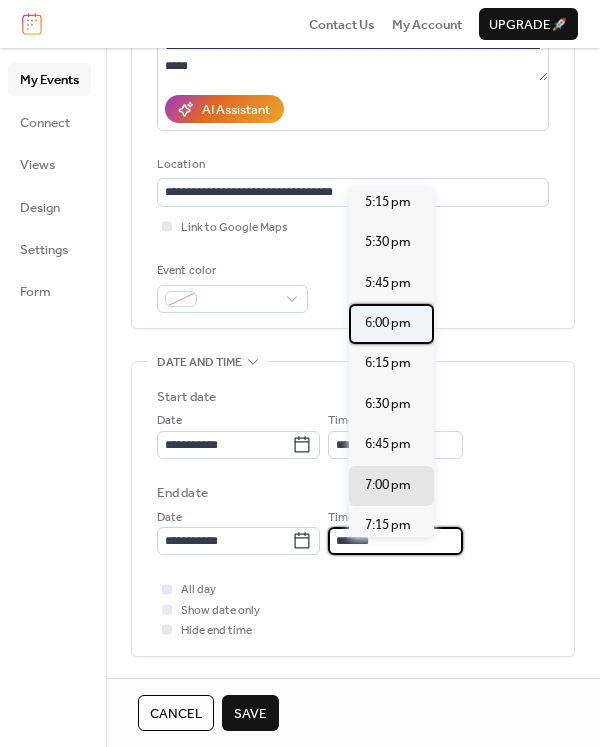 click on "6:00 pm" at bounding box center [388, 323] 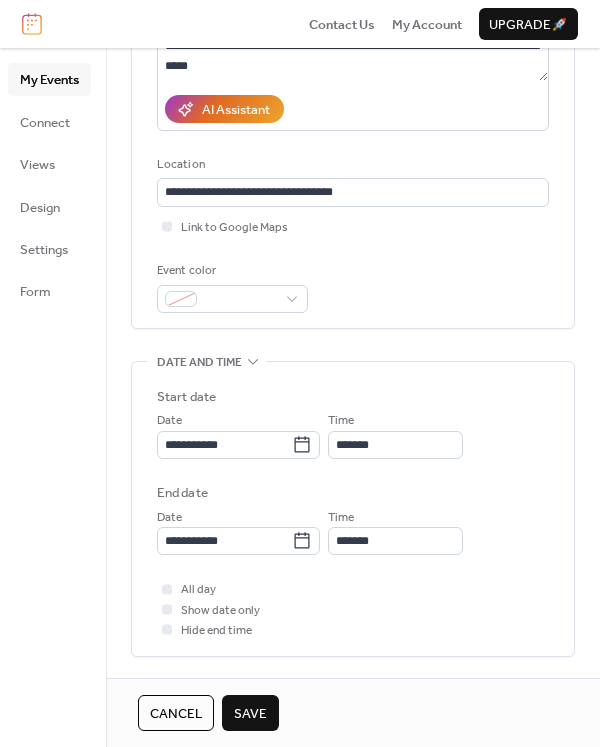 type on "*******" 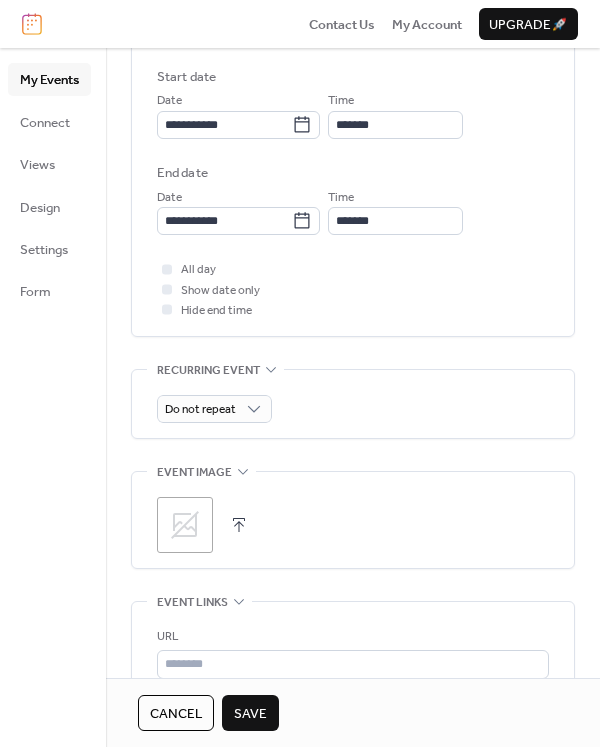 scroll, scrollTop: 960, scrollLeft: 0, axis: vertical 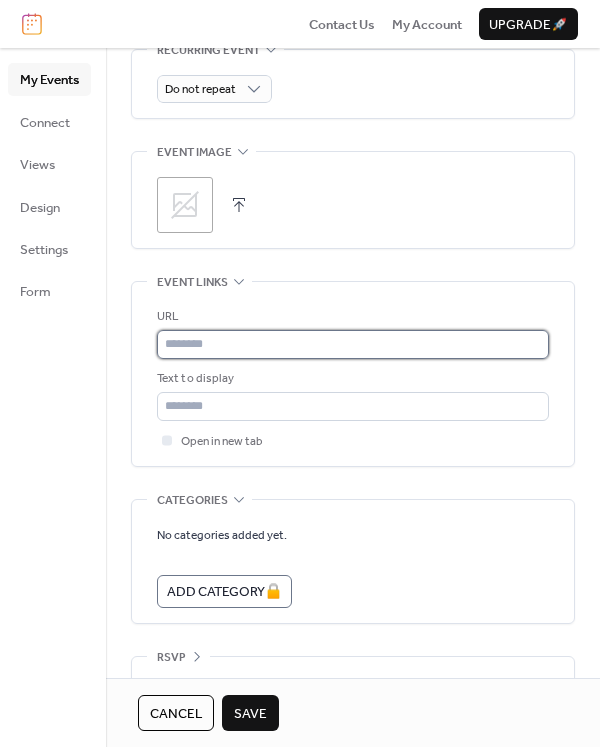 click at bounding box center (353, 344) 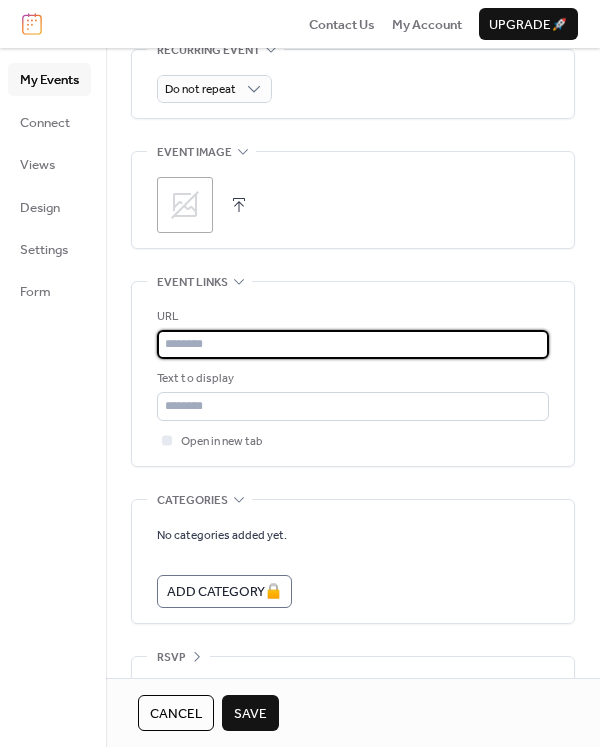 click at bounding box center [353, 344] 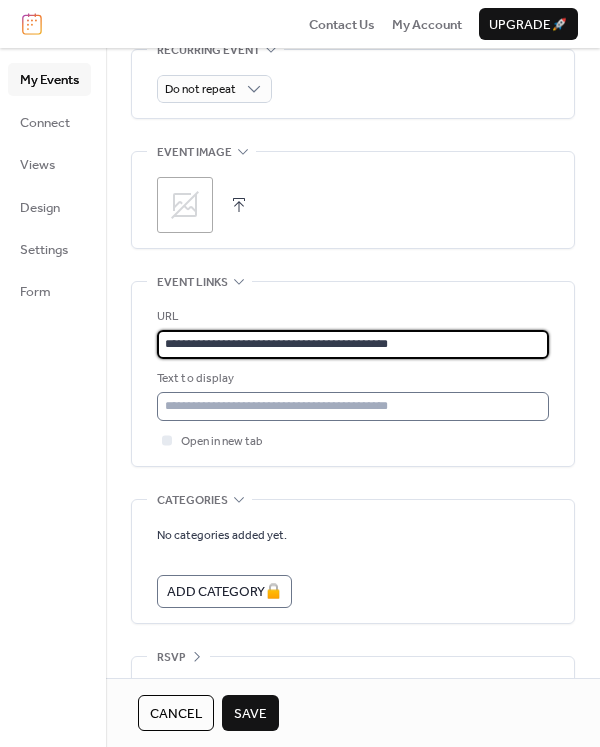 type on "**********" 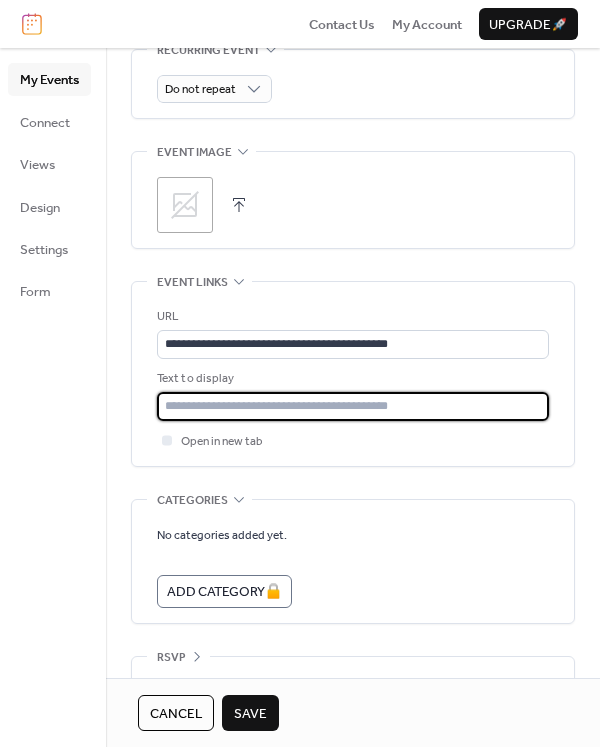 click at bounding box center (353, 406) 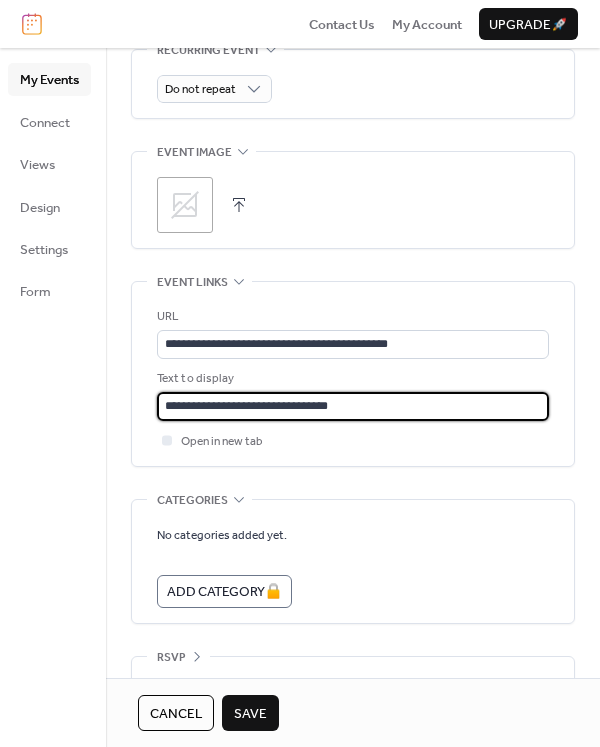 type on "**********" 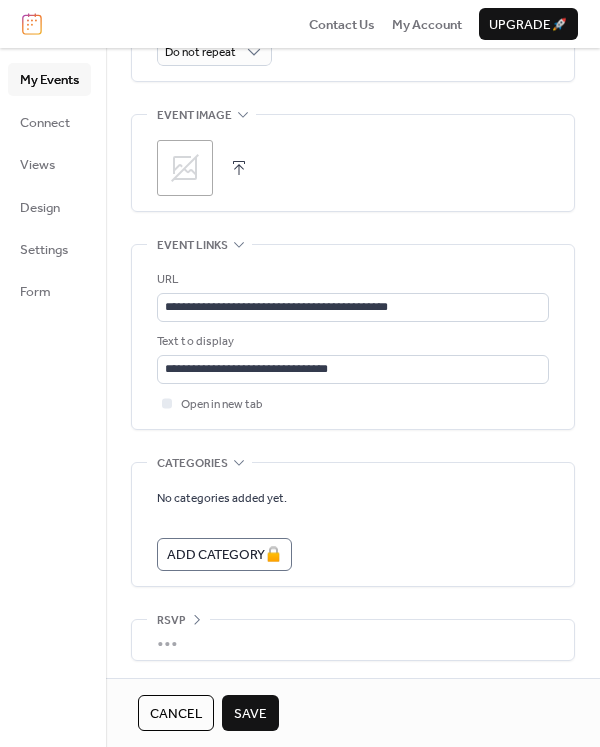 scroll, scrollTop: 1017, scrollLeft: 0, axis: vertical 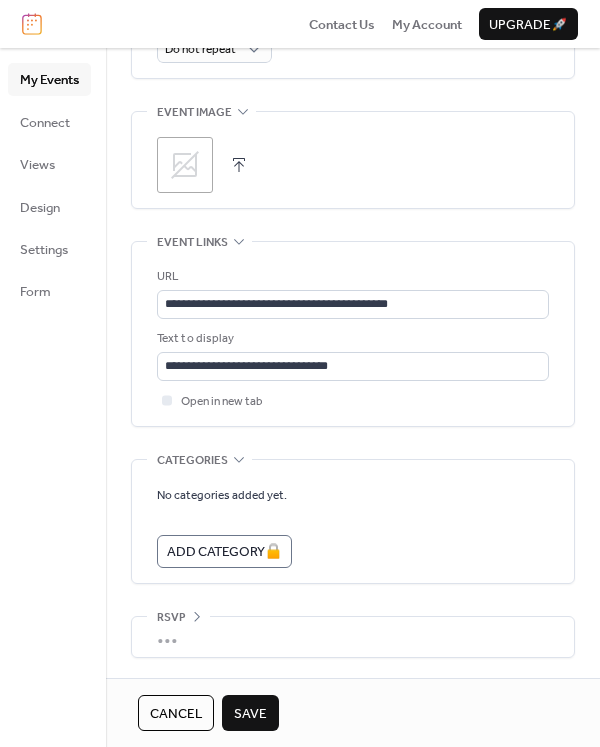 click on "Save" at bounding box center [250, 713] 